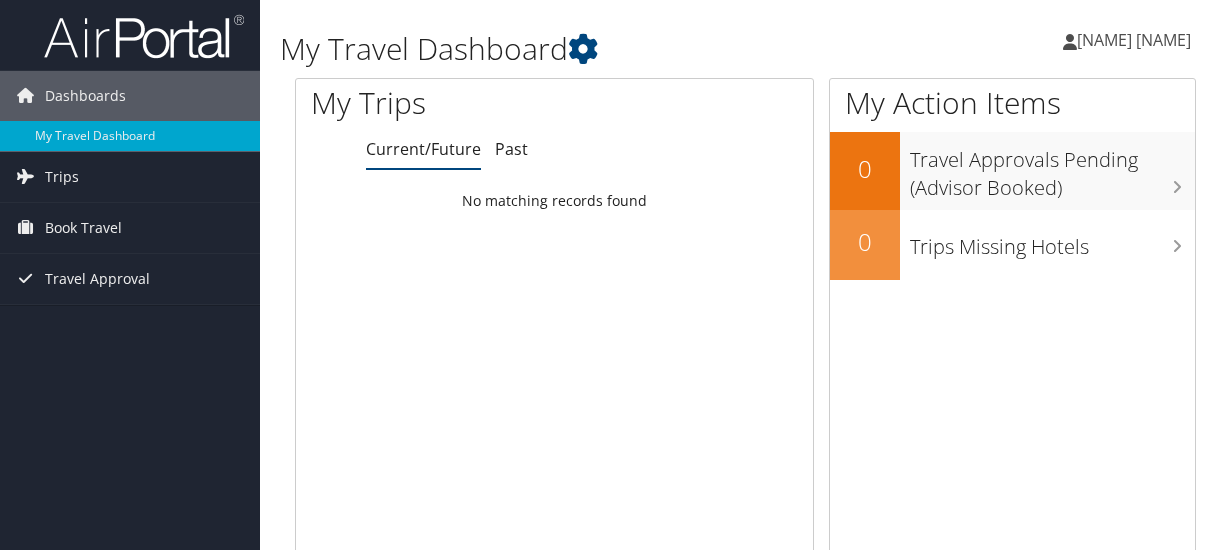 scroll, scrollTop: 0, scrollLeft: 0, axis: both 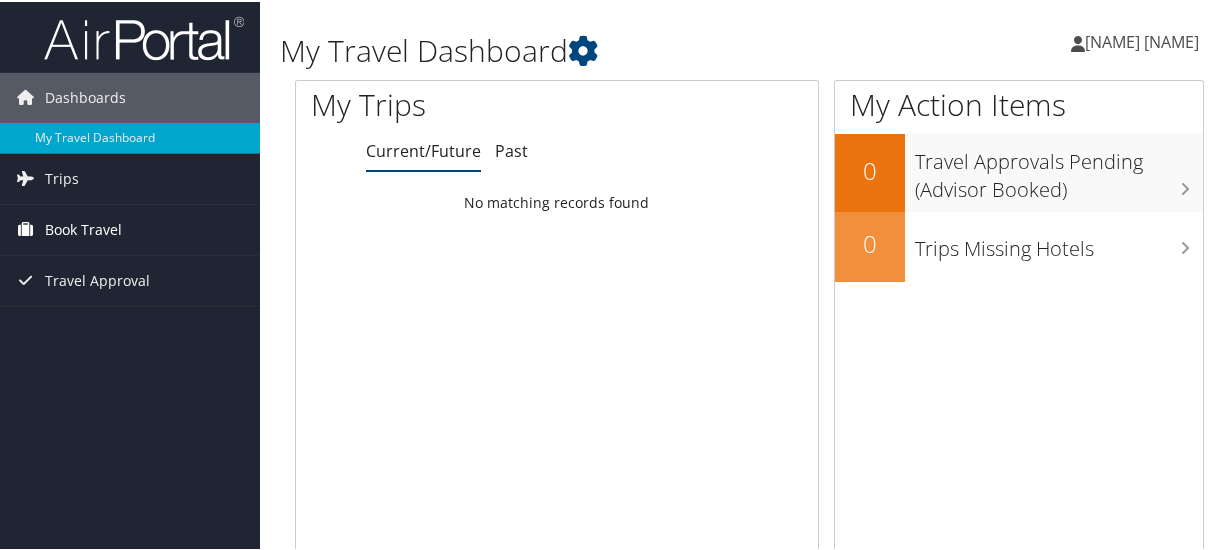 click on "Book Travel" at bounding box center (83, 228) 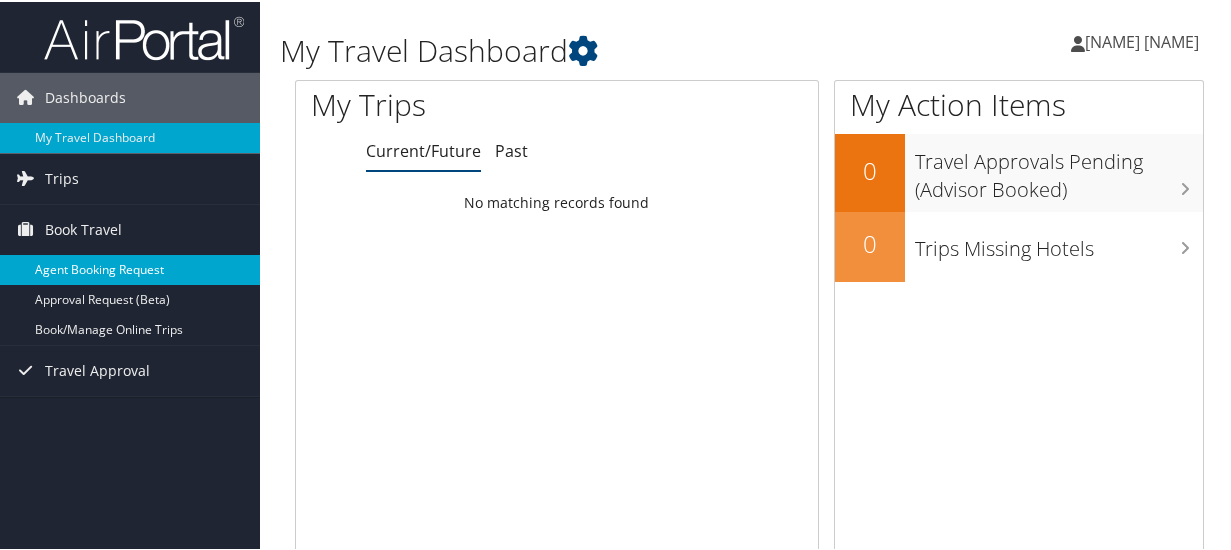 click on "Agent Booking Request" at bounding box center [130, 268] 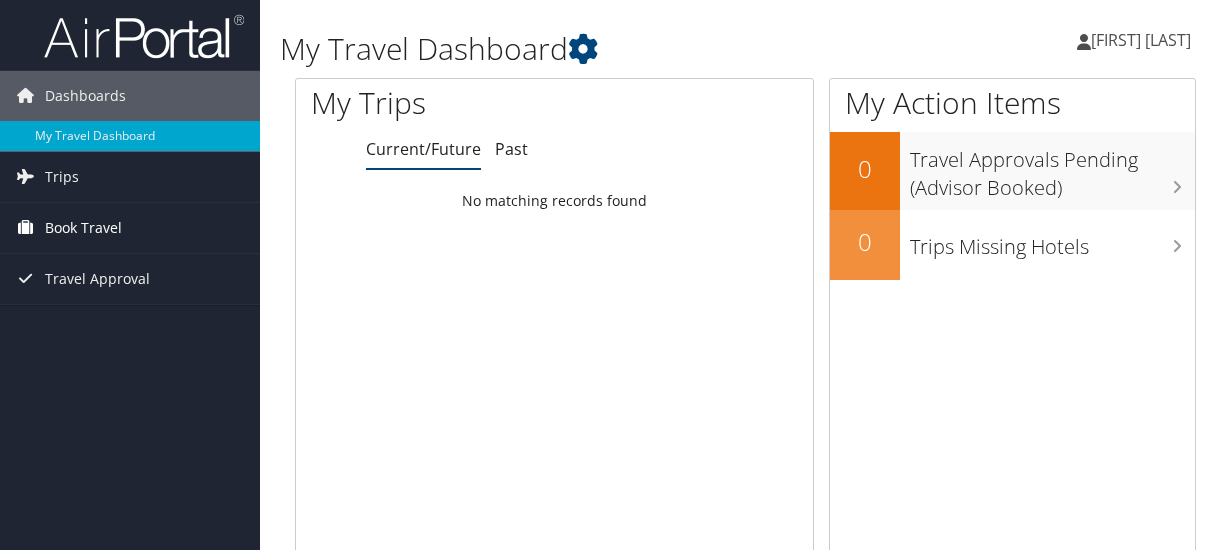 scroll, scrollTop: 0, scrollLeft: 0, axis: both 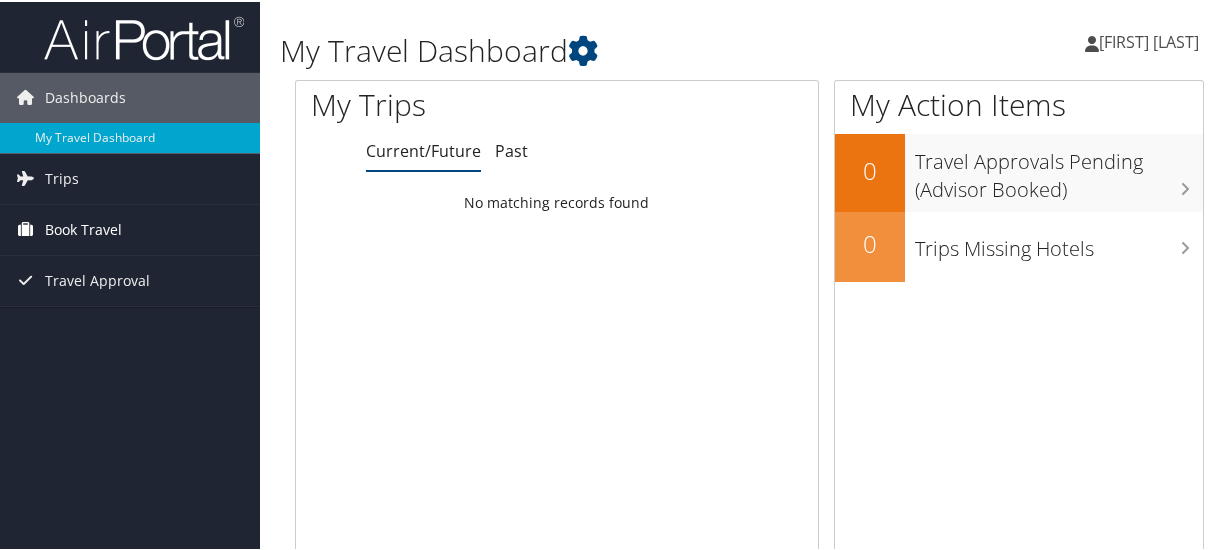 click on "Book Travel" at bounding box center (83, 228) 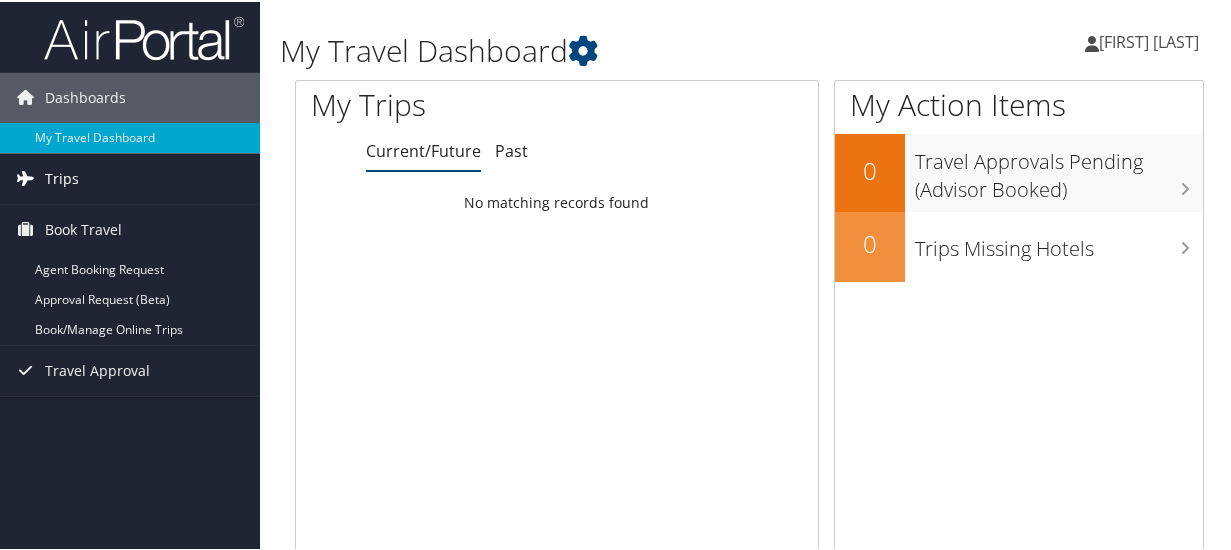 click on "Trips" at bounding box center [62, 177] 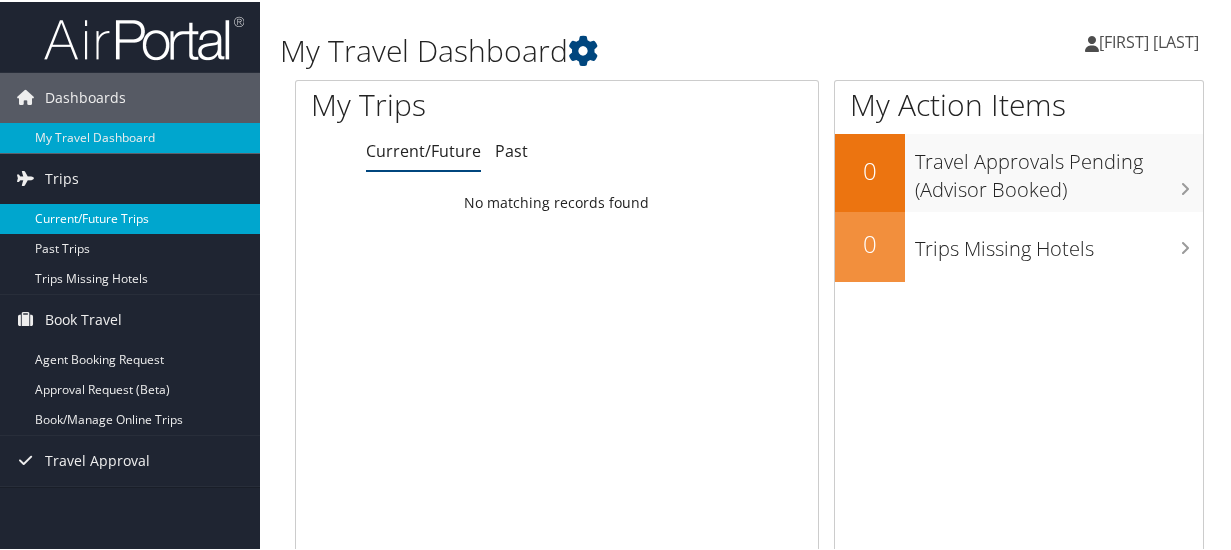 click on "Current/Future Trips" at bounding box center [130, 217] 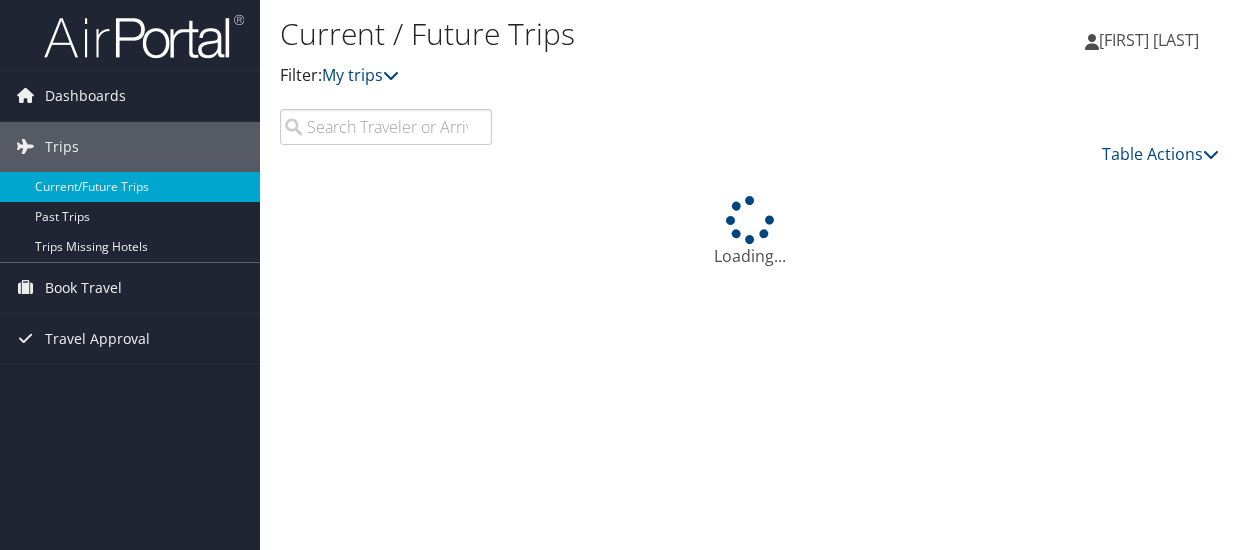 scroll, scrollTop: 0, scrollLeft: 0, axis: both 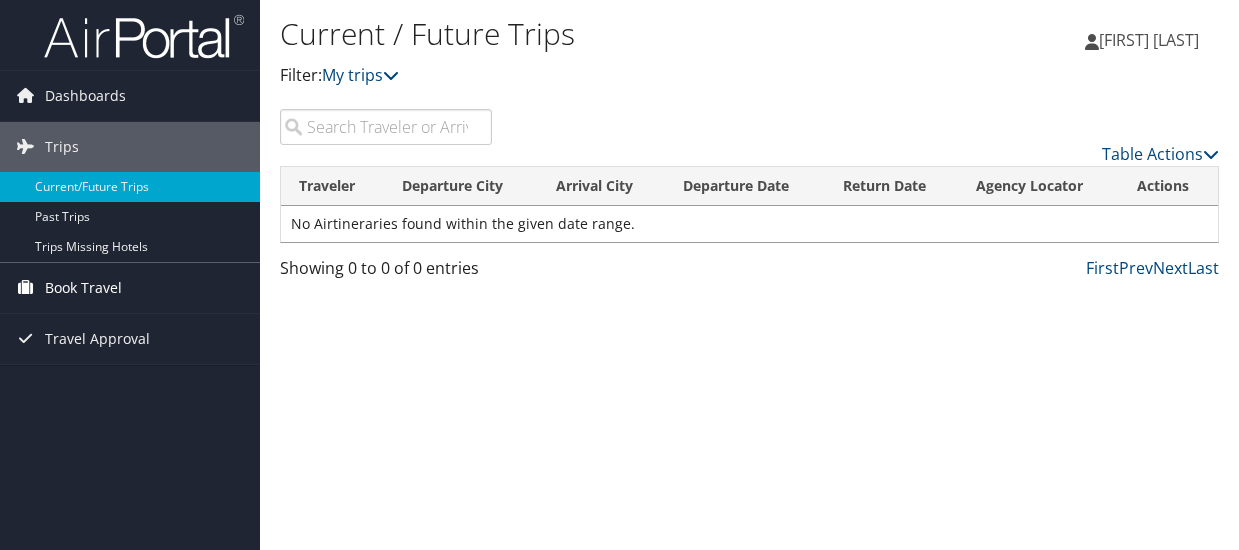 click on "Book Travel" at bounding box center [83, 288] 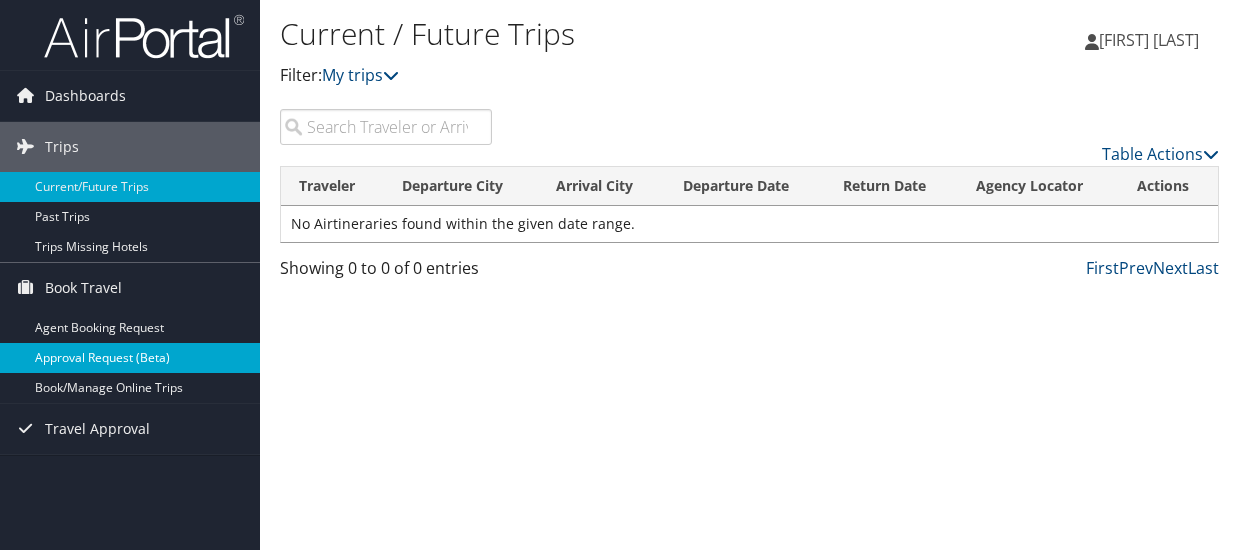 click on "Approval Request (Beta)" at bounding box center (130, 358) 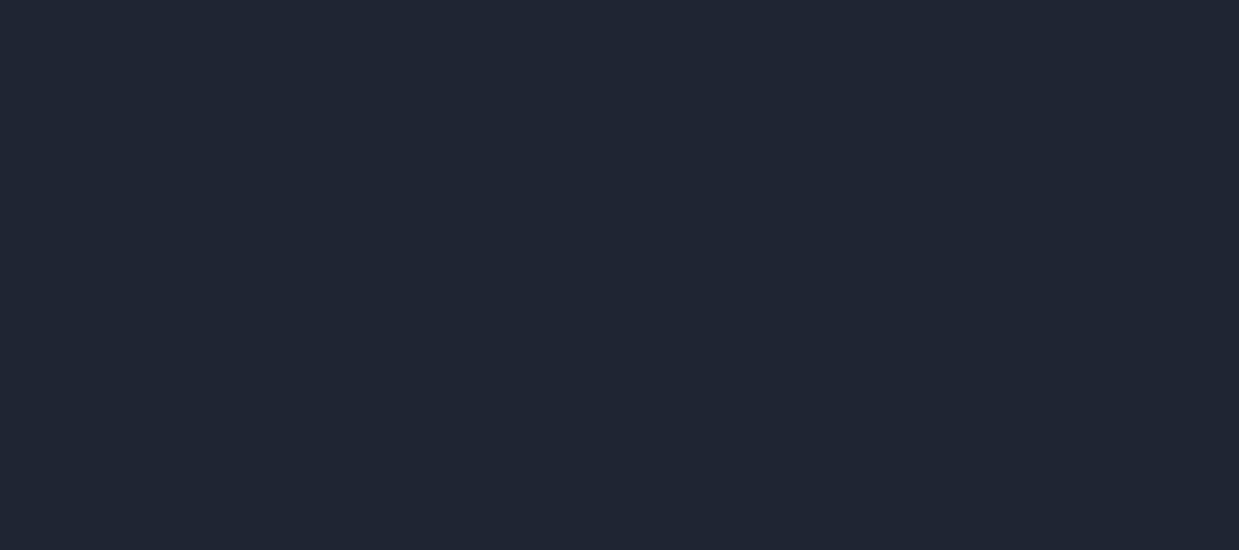 scroll, scrollTop: 0, scrollLeft: 0, axis: both 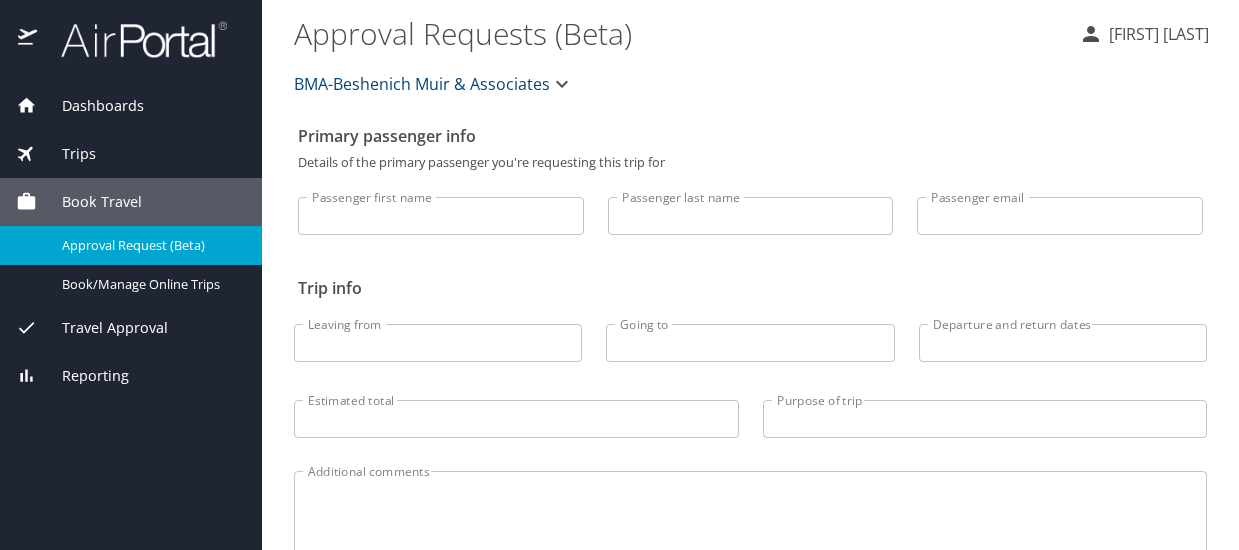 click on "Passenger first name" at bounding box center [441, 216] 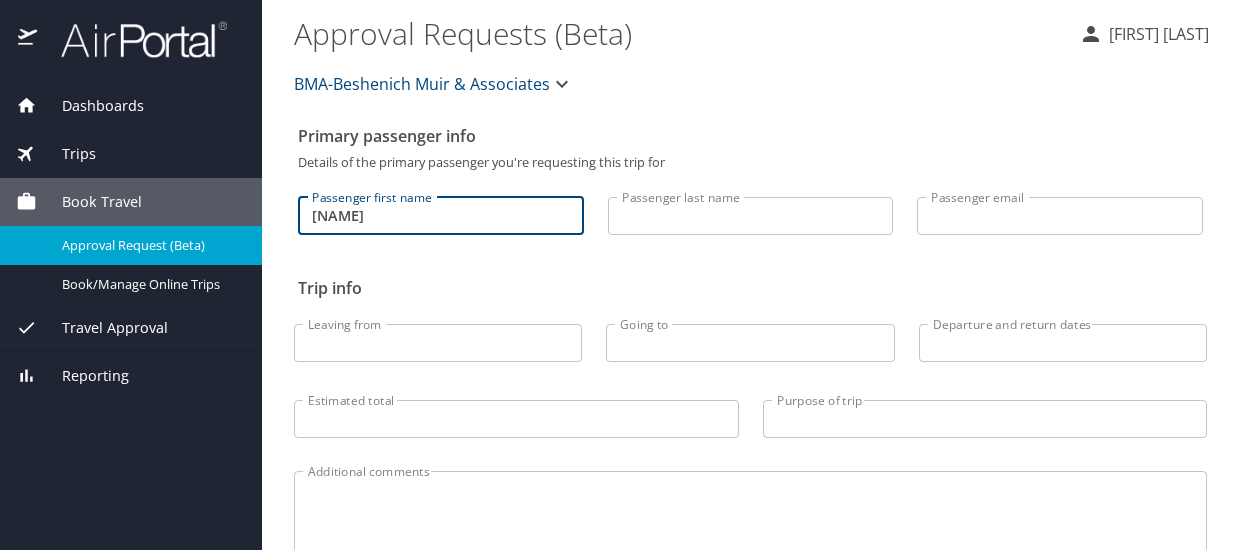 type on "h" 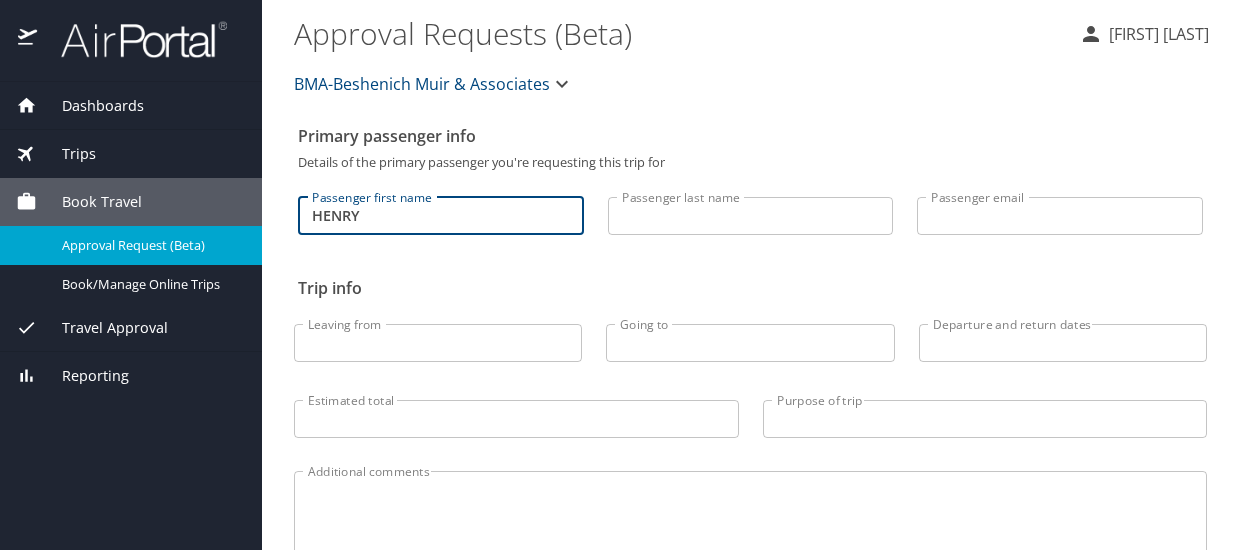 type on "HENRY" 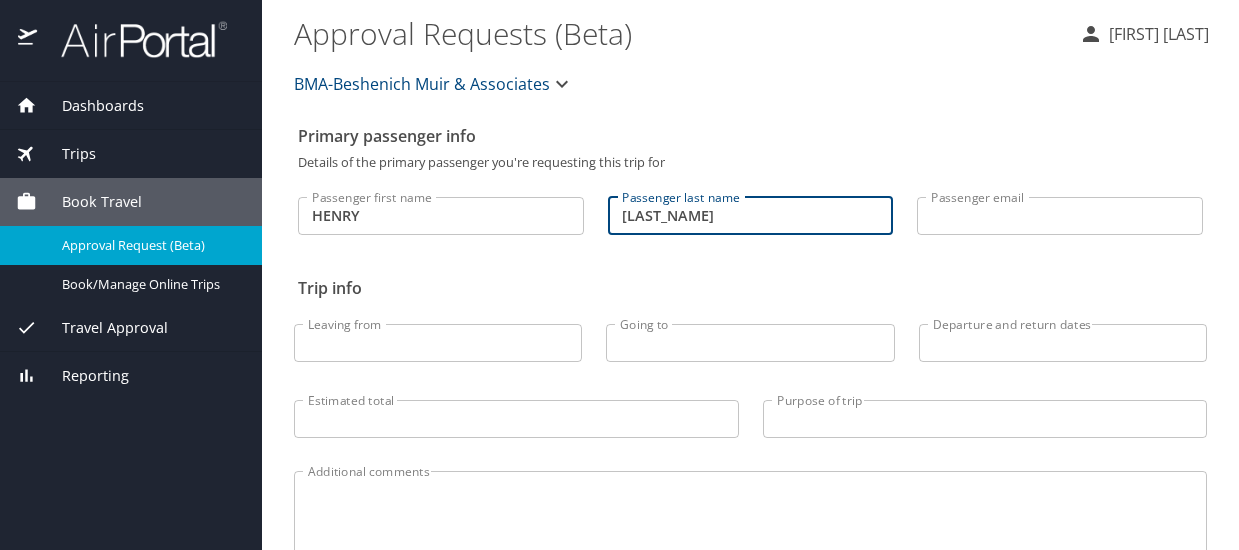 type on "CHMIELINSKI" 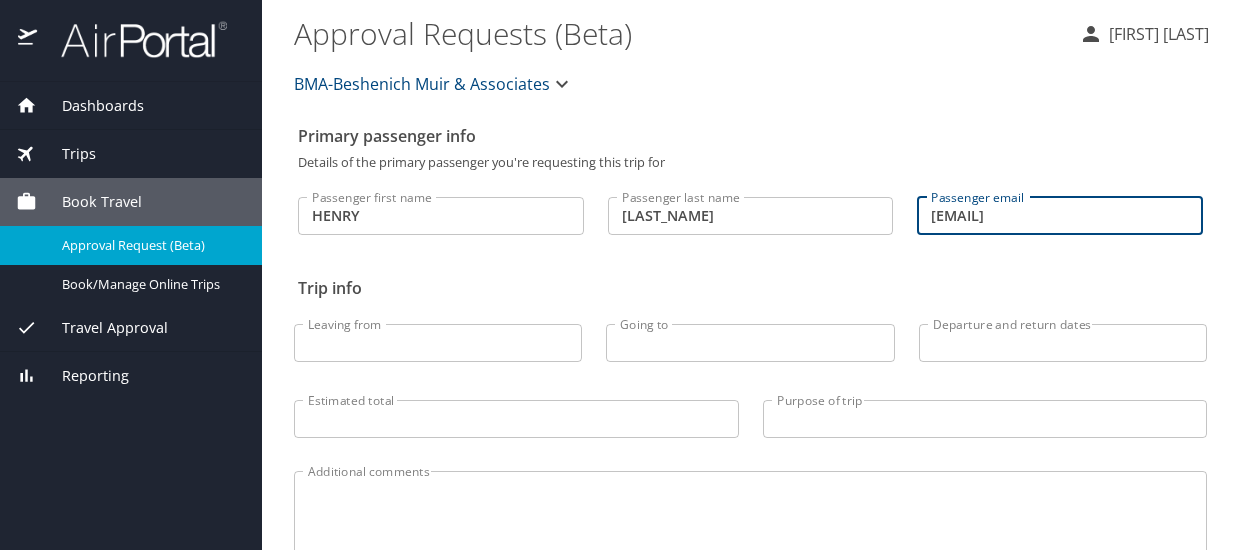 type on "HENRY.CHMIELINSKI@BMAHQ.COM" 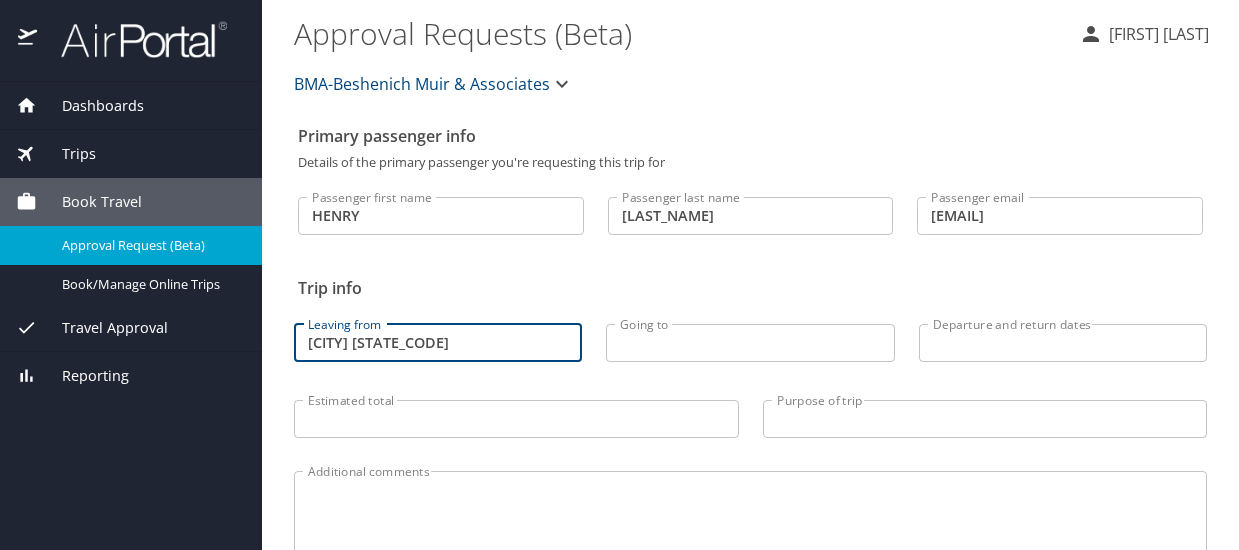 type on "HARTFORD CT" 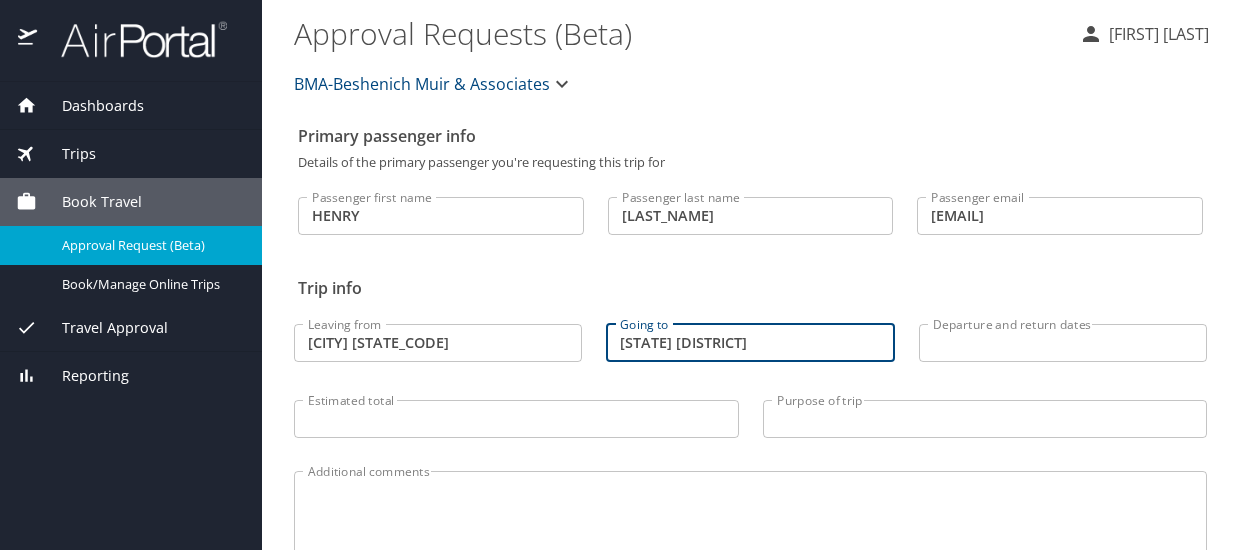 type on "WASHINGTON DC" 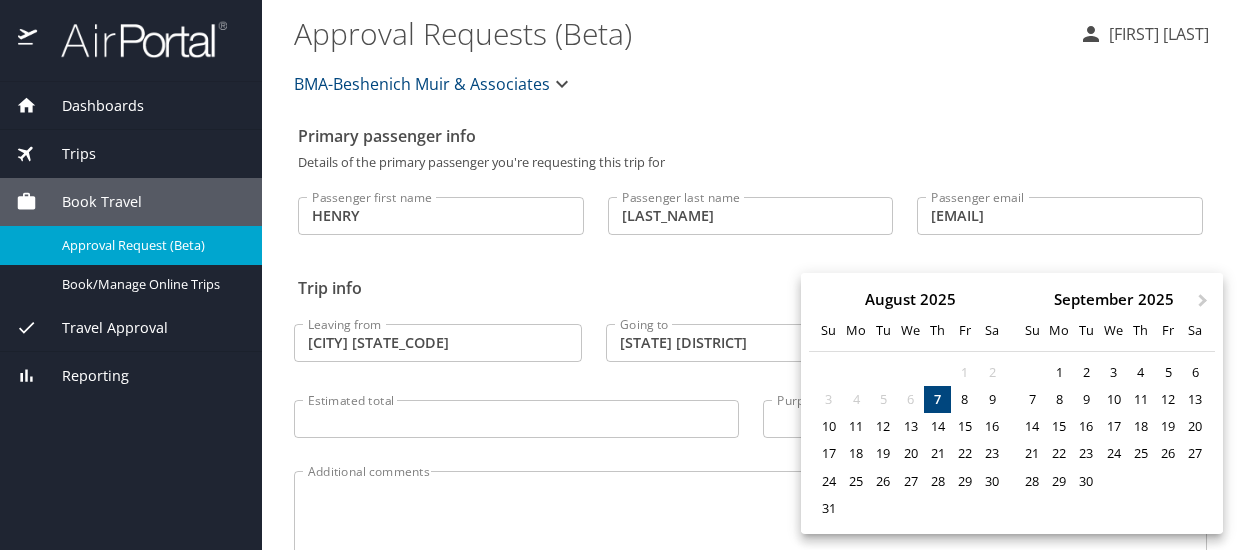 click at bounding box center (619, 275) 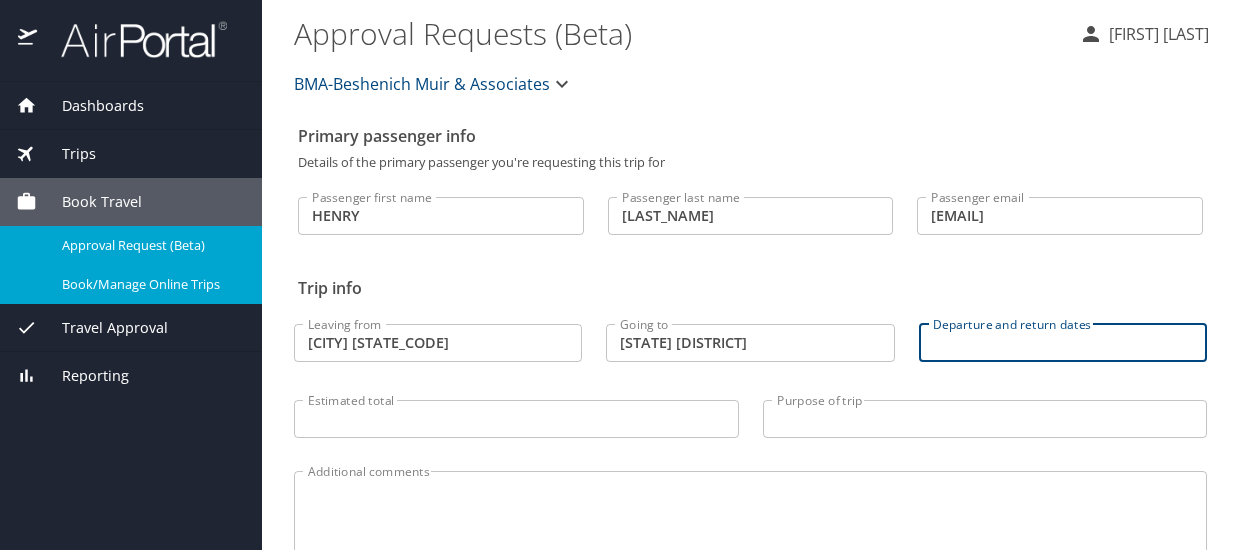 click on "Book/Manage Online Trips" at bounding box center [150, 284] 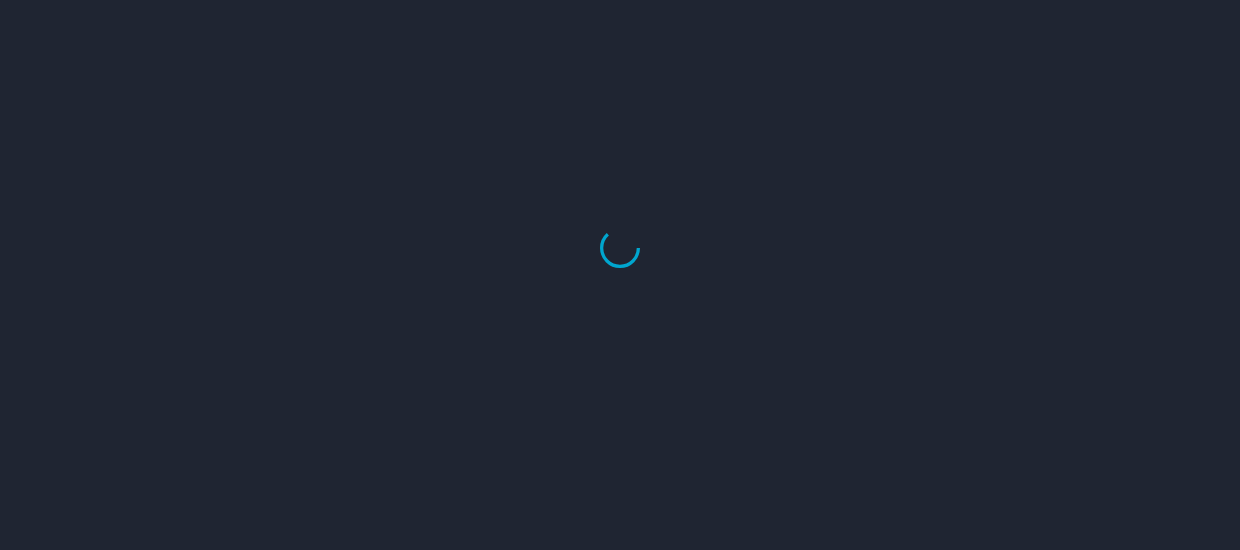 scroll, scrollTop: 0, scrollLeft: 0, axis: both 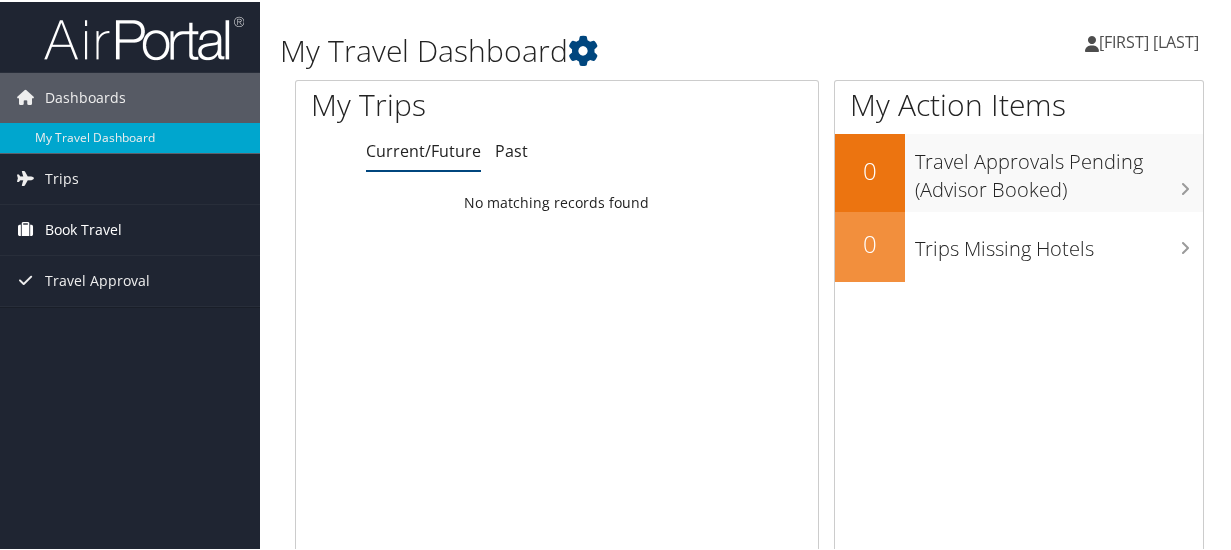 click on "Book Travel" at bounding box center [83, 228] 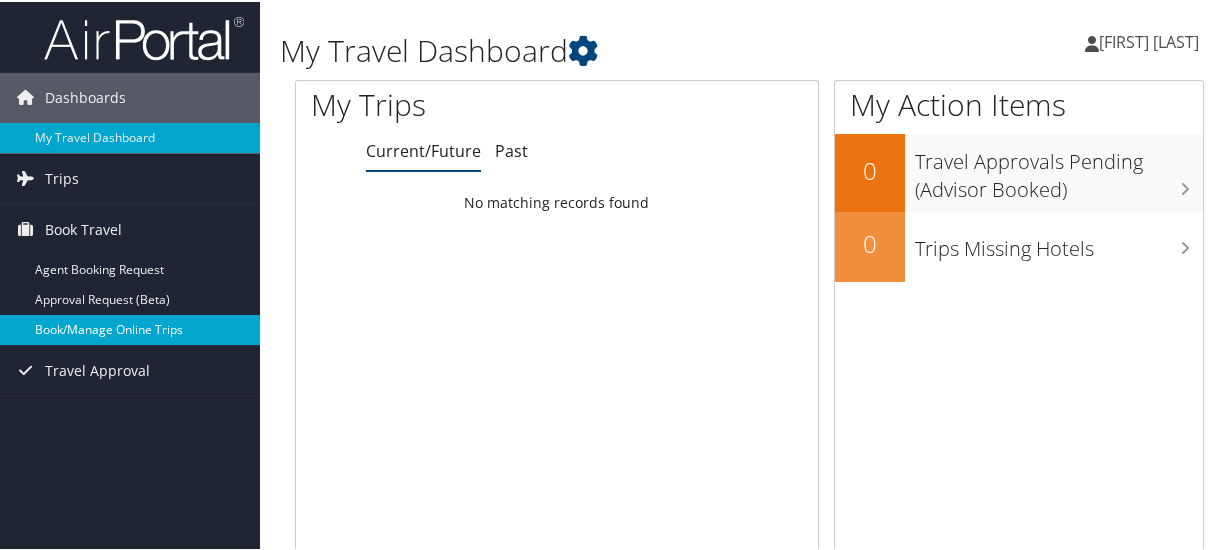 click on "Book/Manage Online Trips" at bounding box center [130, 328] 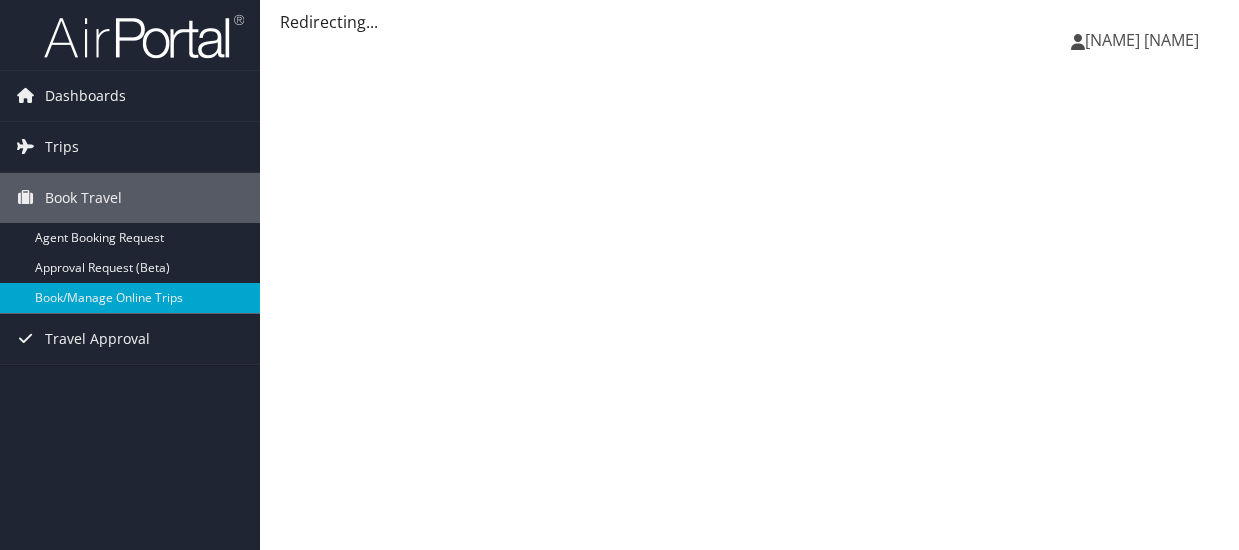 scroll, scrollTop: 0, scrollLeft: 0, axis: both 